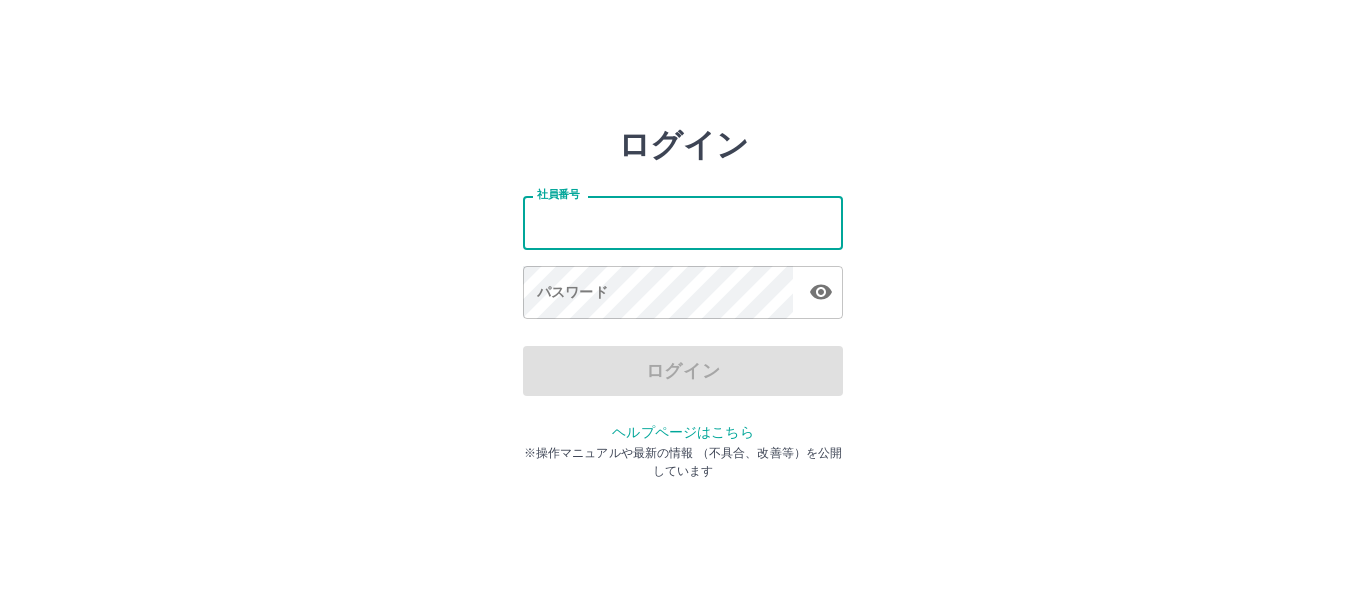 scroll, scrollTop: 0, scrollLeft: 0, axis: both 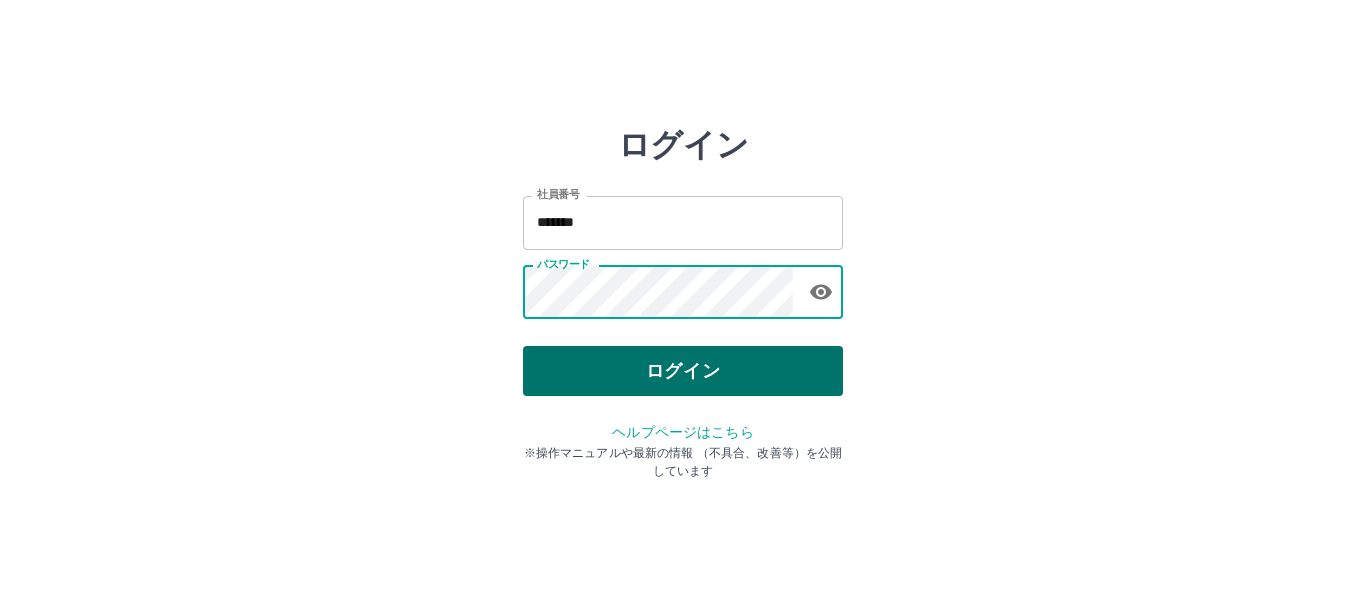 click on "ログイン" at bounding box center (683, 371) 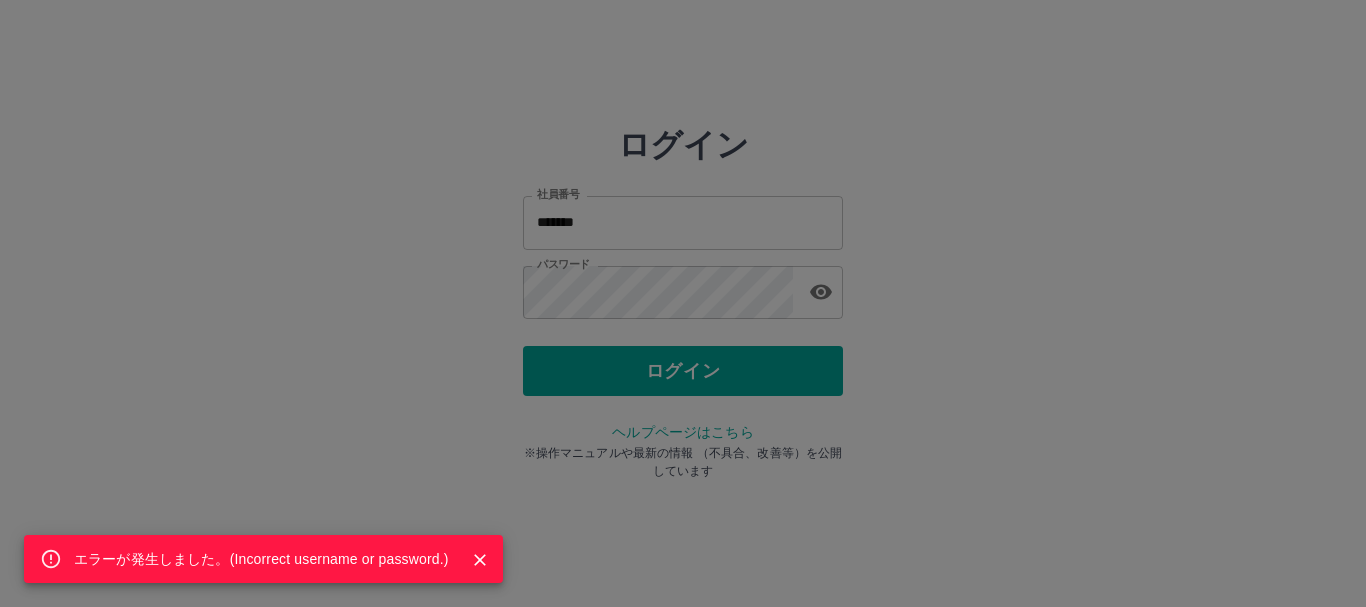 click on "エラーが発生しました。( Incorrect username or password. )" at bounding box center [683, 303] 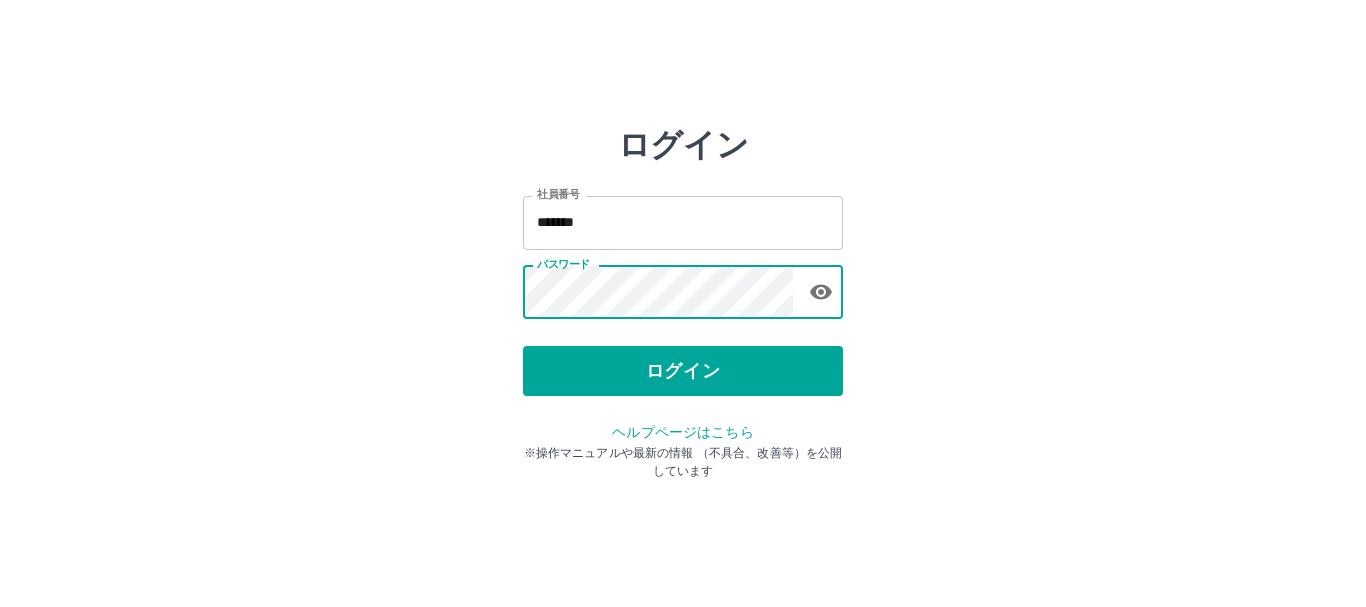 click on "ログイン 社員番号 ******* 社員番号 パスワード パスワード ログイン ヘルプページはこちら ※操作マニュアルや最新の情報 （不具合、改善等）を公開しています" at bounding box center (683, 286) 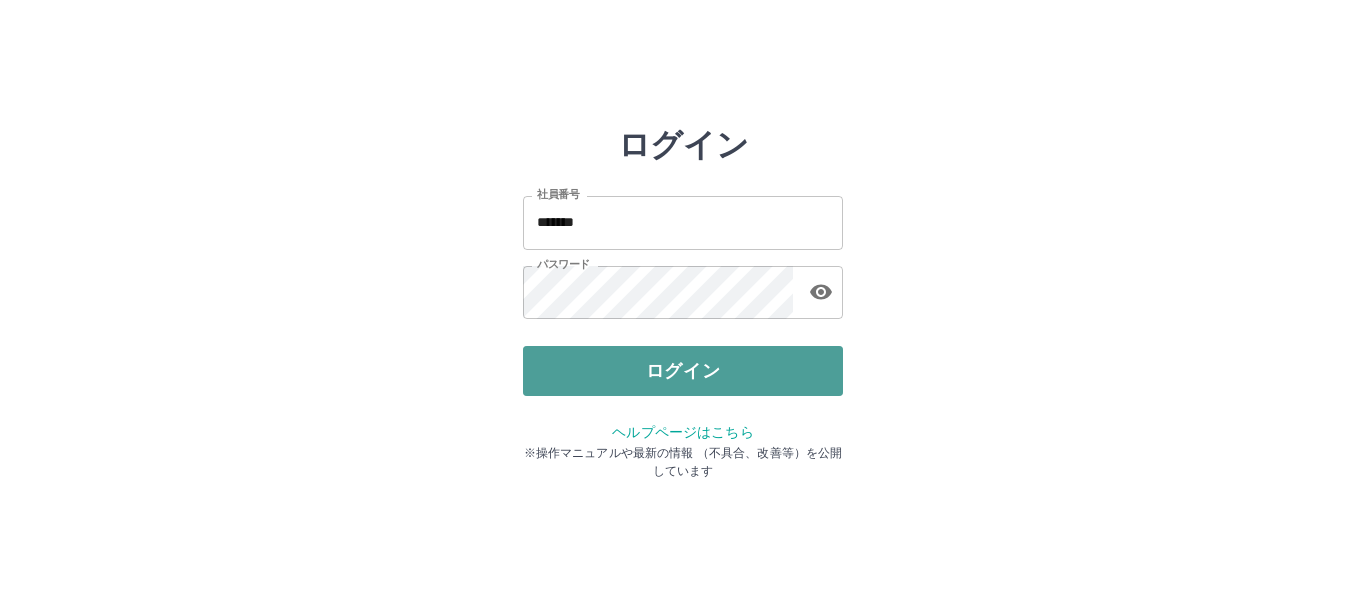 click on "ログイン" at bounding box center [683, 371] 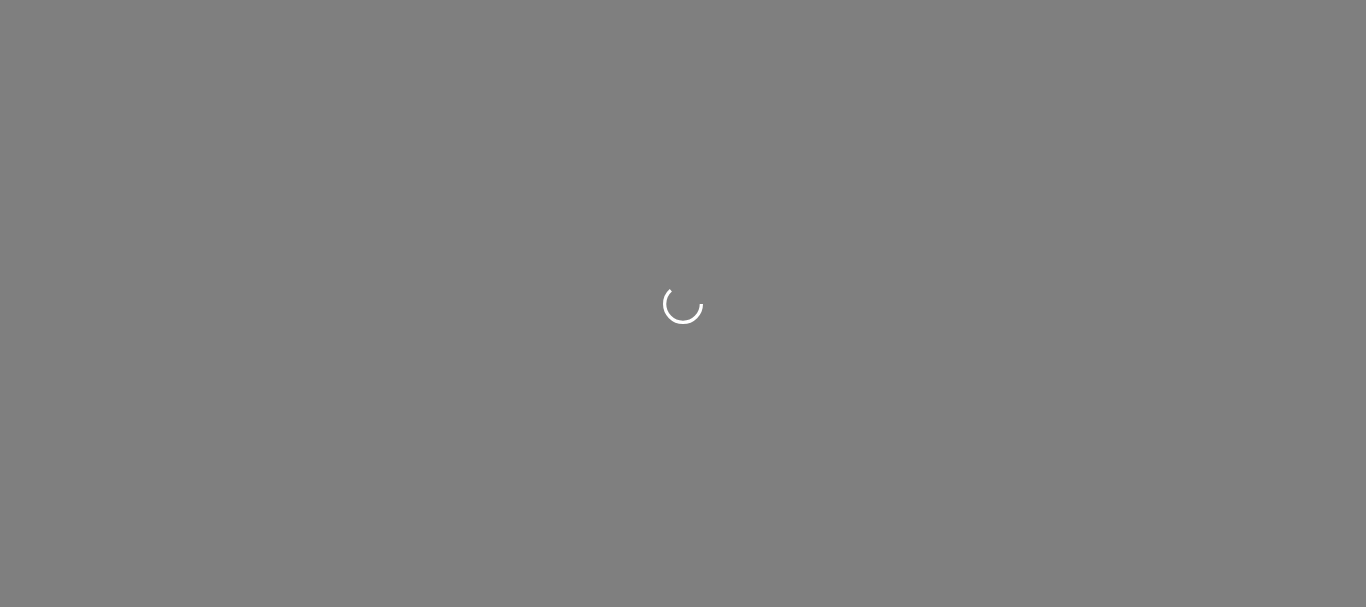 scroll, scrollTop: 0, scrollLeft: 0, axis: both 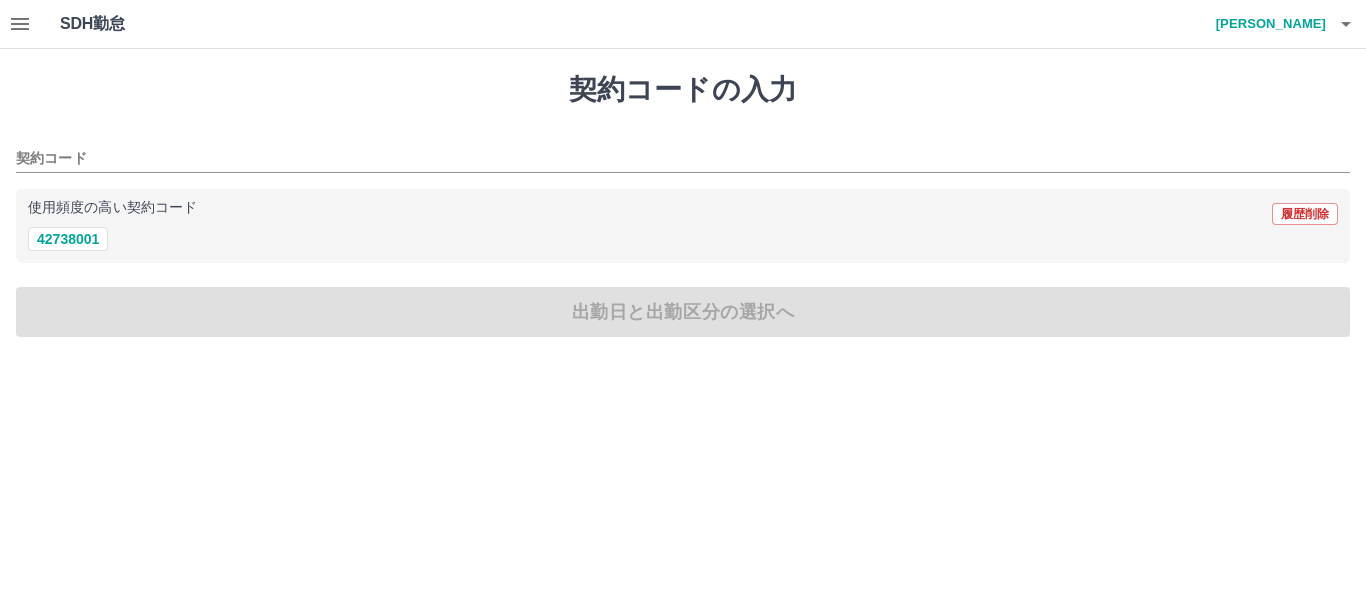drag, startPoint x: 646, startPoint y: 479, endPoint x: 595, endPoint y: 474, distance: 51.24451 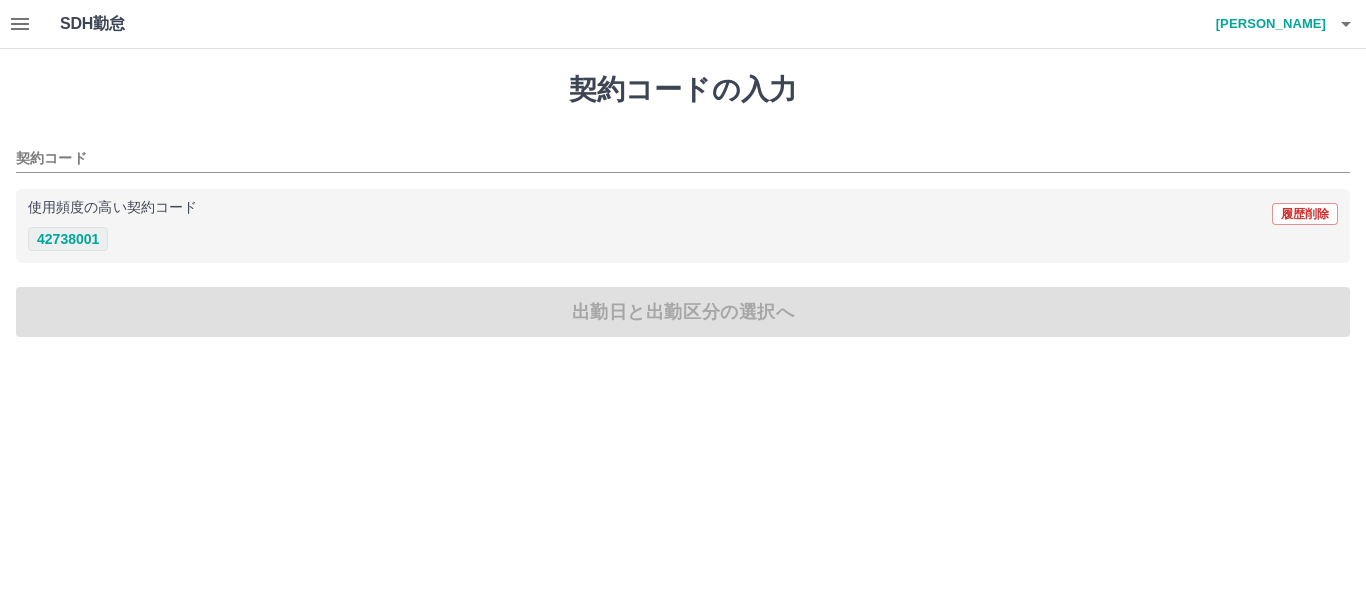 click on "42738001" at bounding box center [68, 239] 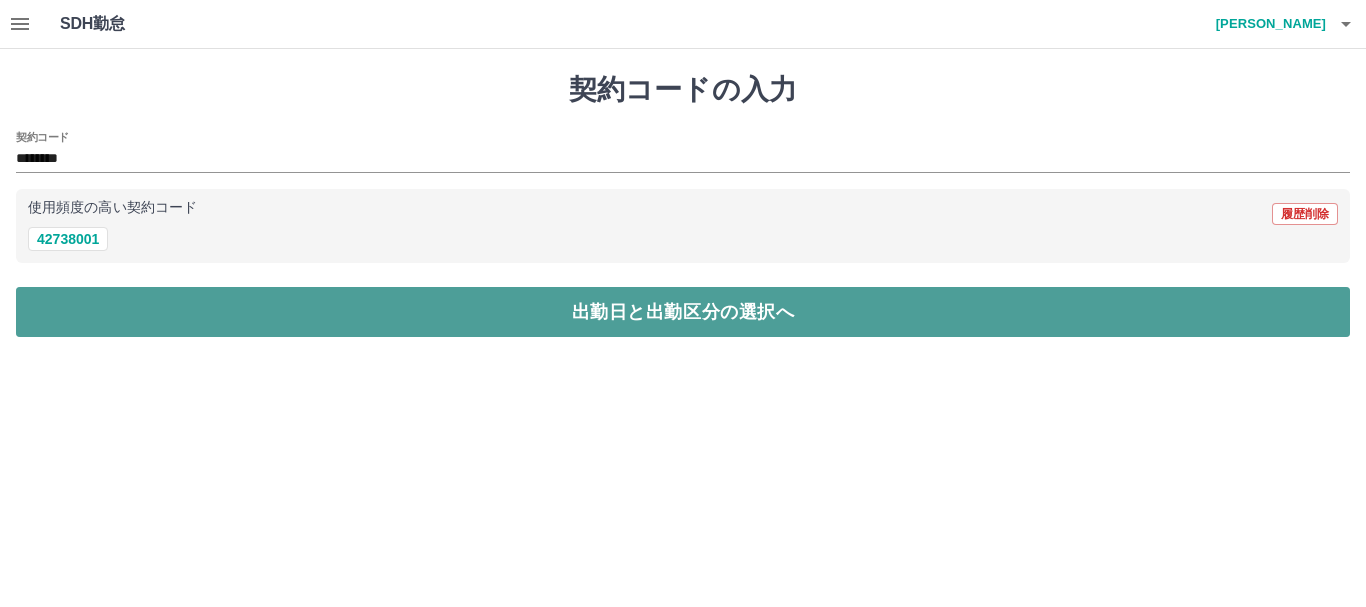 click on "出勤日と出勤区分の選択へ" at bounding box center [683, 312] 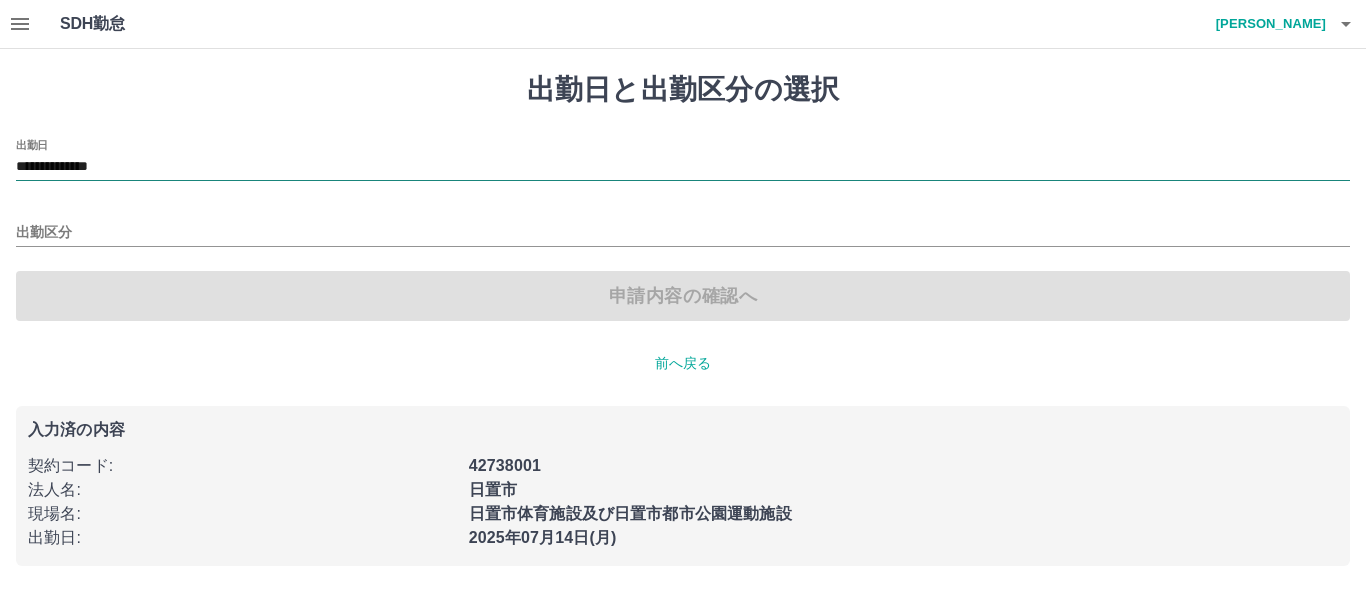 click on "**********" at bounding box center [683, 167] 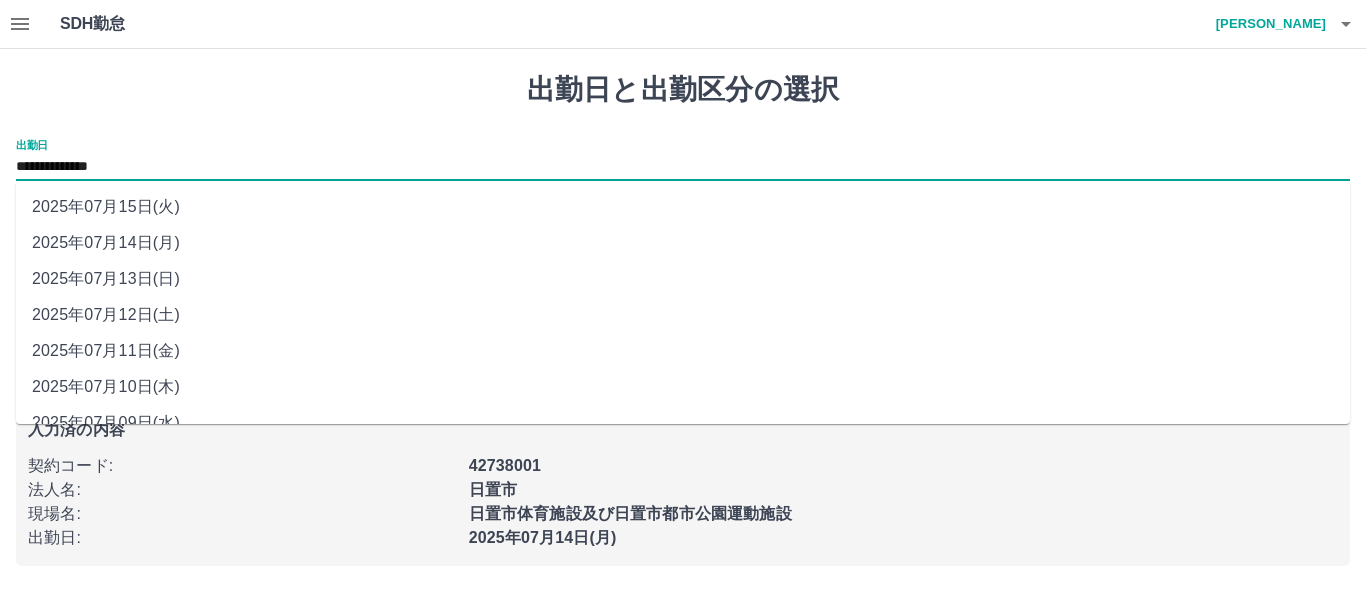 click on "2025年07月12日(土)" at bounding box center [683, 315] 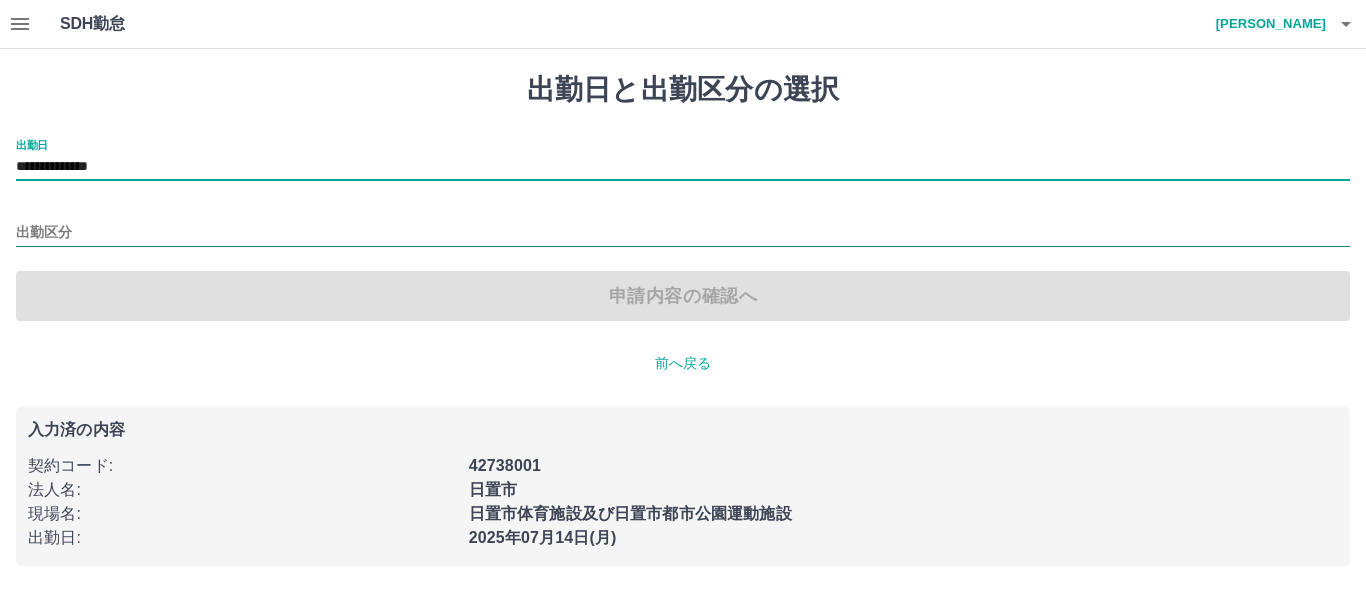 click on "出勤区分" at bounding box center [683, 233] 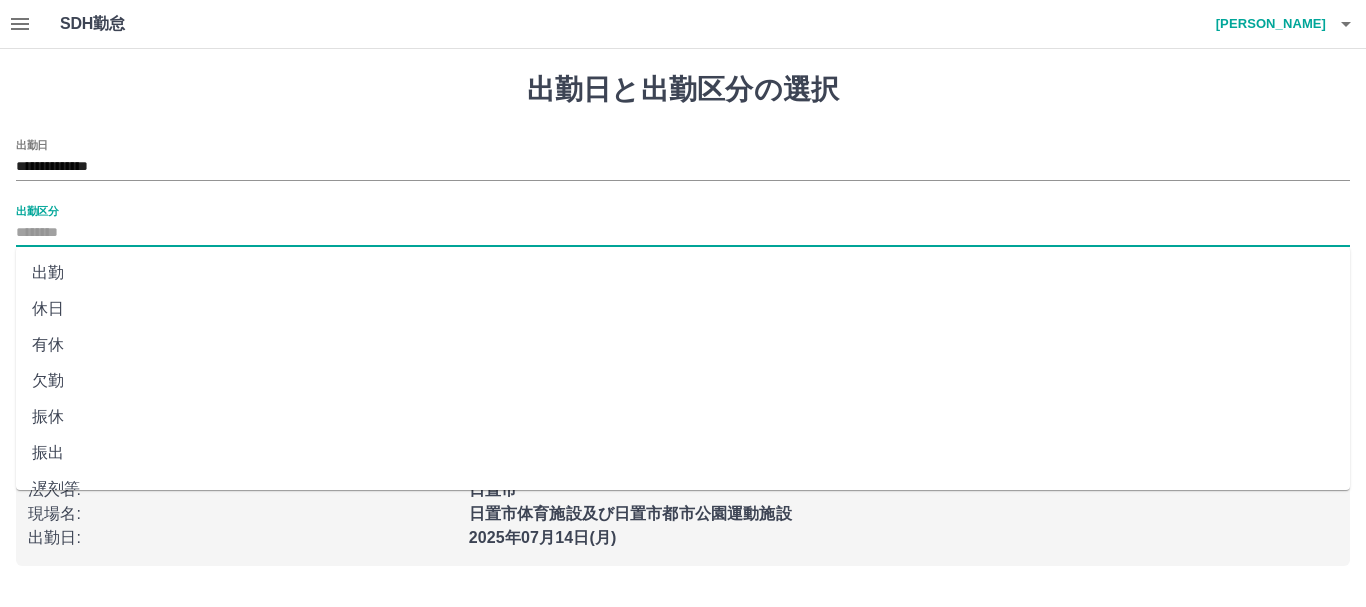 click on "休日" at bounding box center [683, 309] 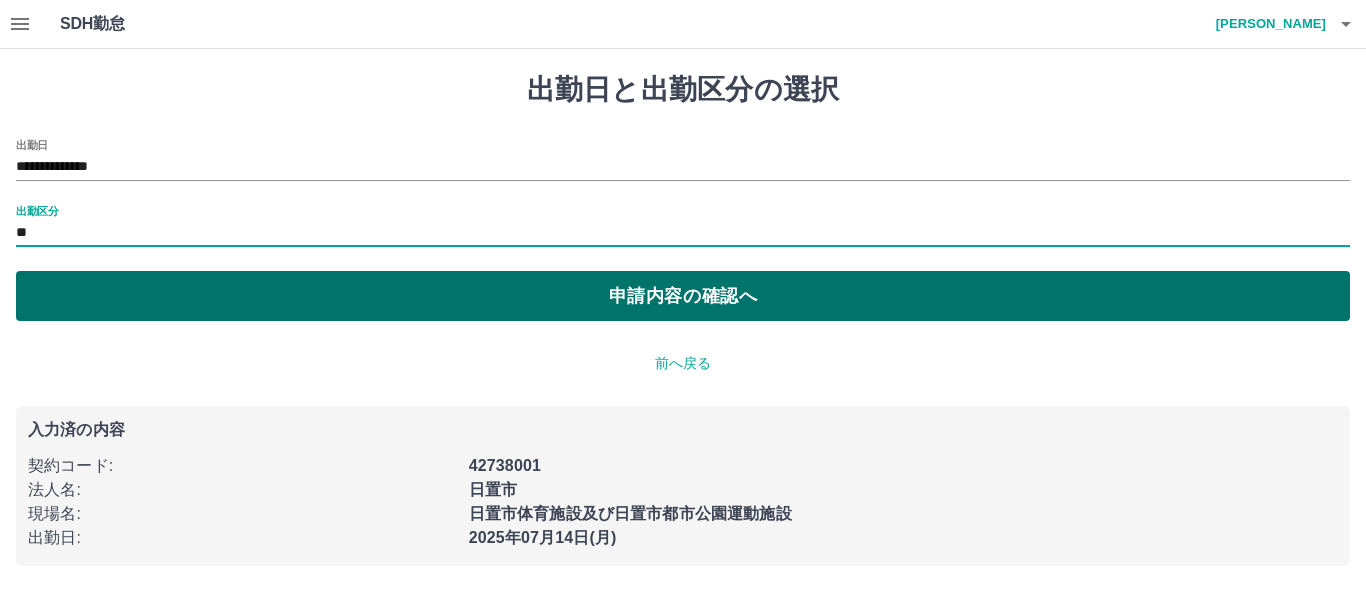type on "**" 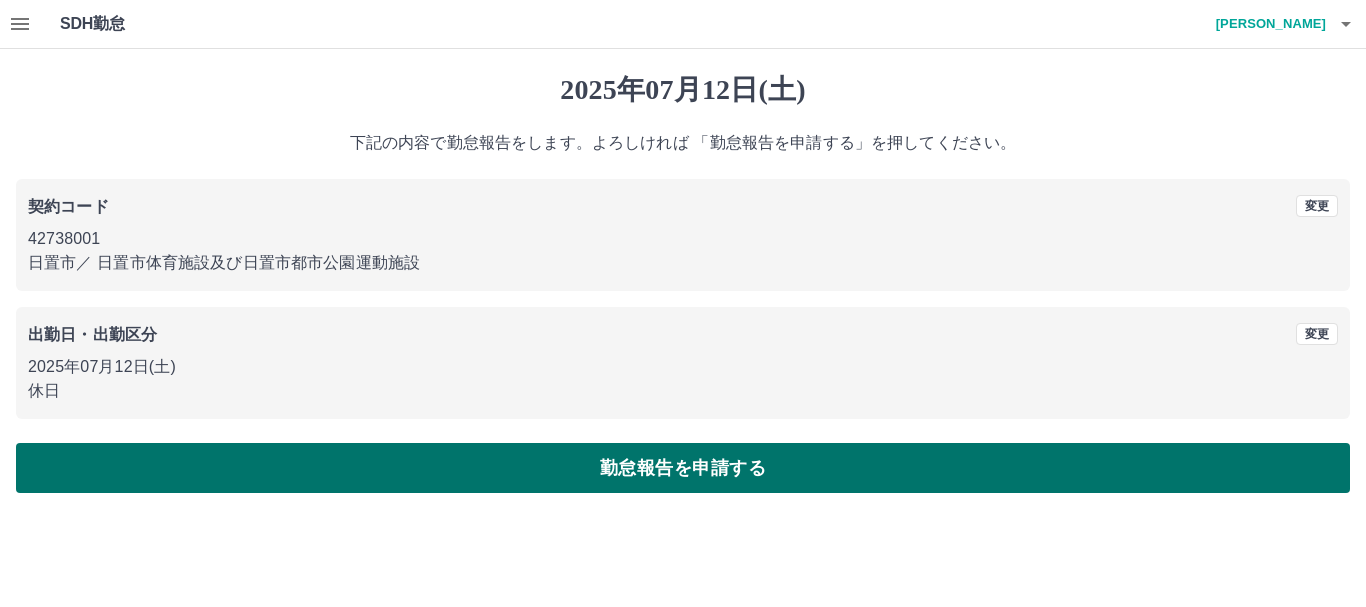 click on "勤怠報告を申請する" at bounding box center (683, 468) 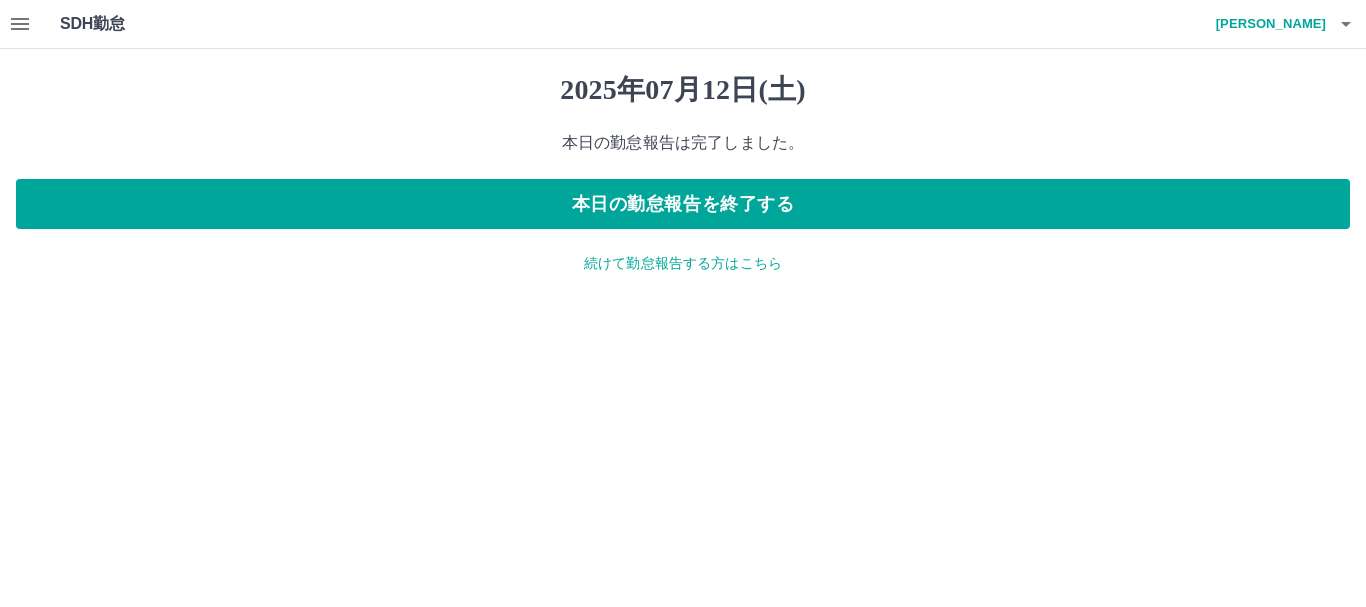 click on "続けて勤怠報告する方はこちら" at bounding box center [683, 263] 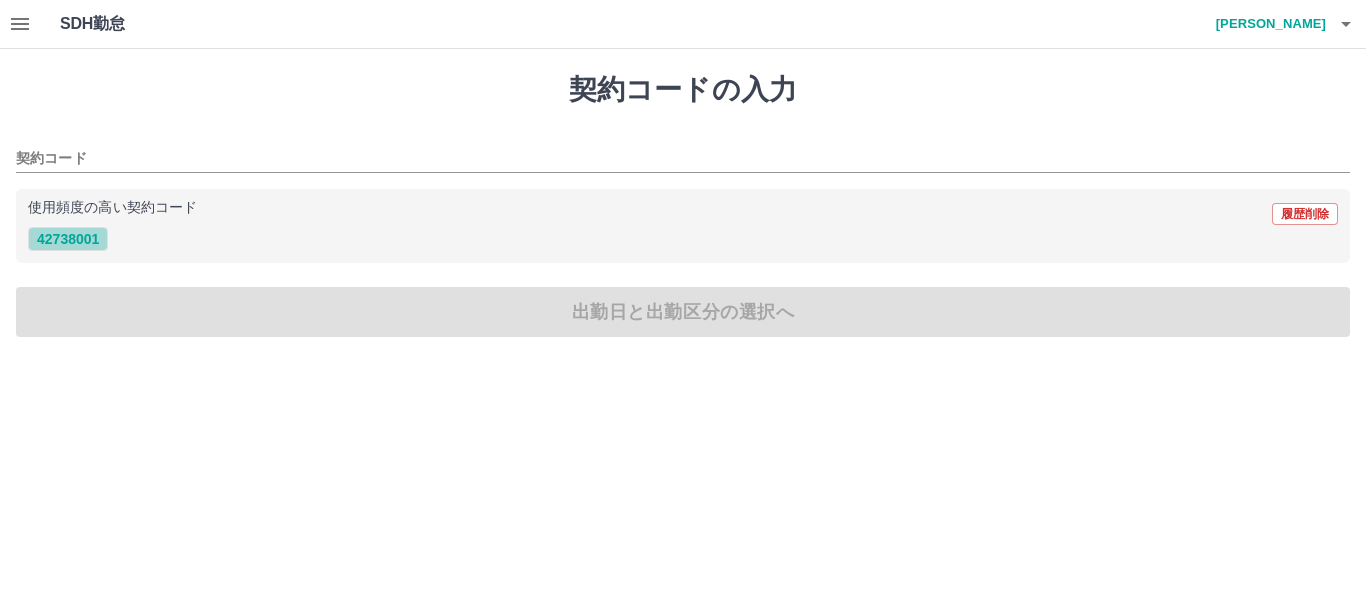 click on "42738001" at bounding box center [68, 239] 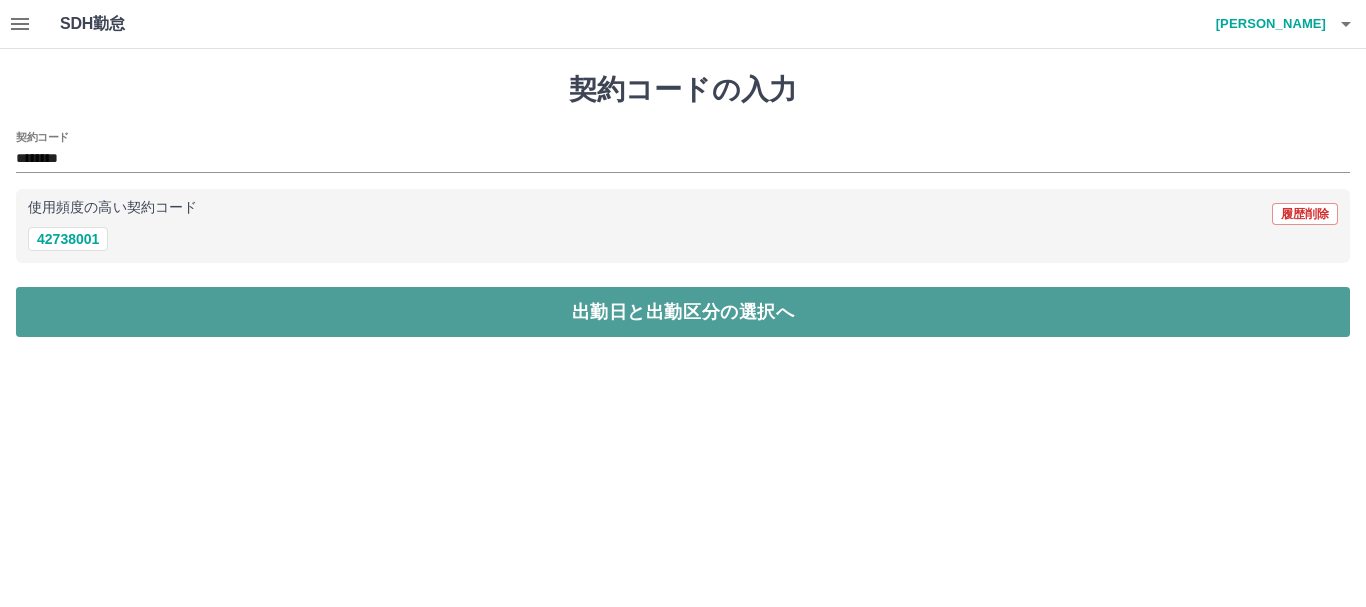 click on "出勤日と出勤区分の選択へ" at bounding box center (683, 312) 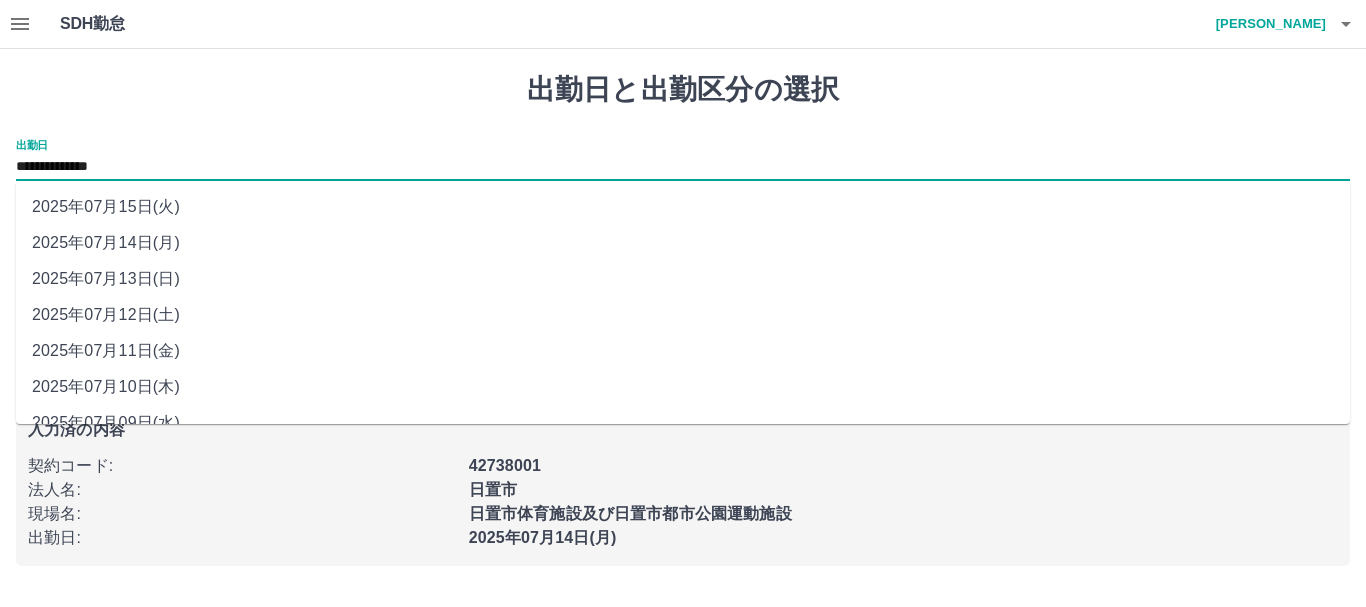 click on "**********" at bounding box center [683, 167] 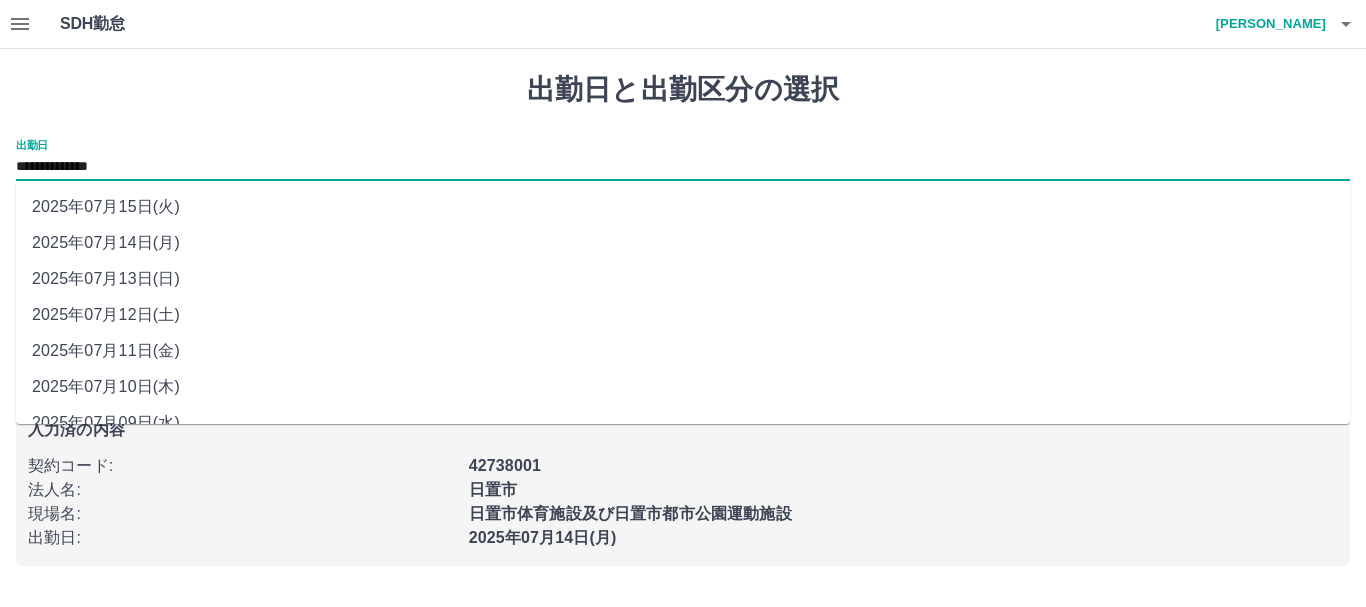 click on "2025年07月13日(日)" at bounding box center (683, 279) 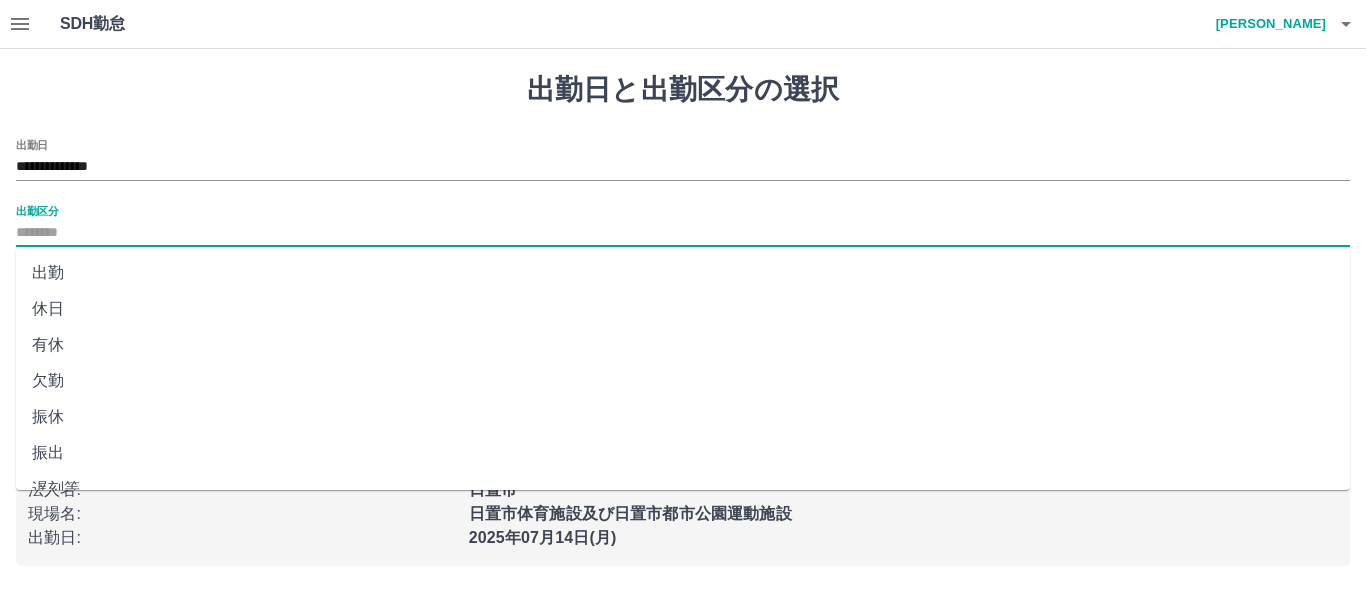 click on "出勤区分" at bounding box center (683, 233) 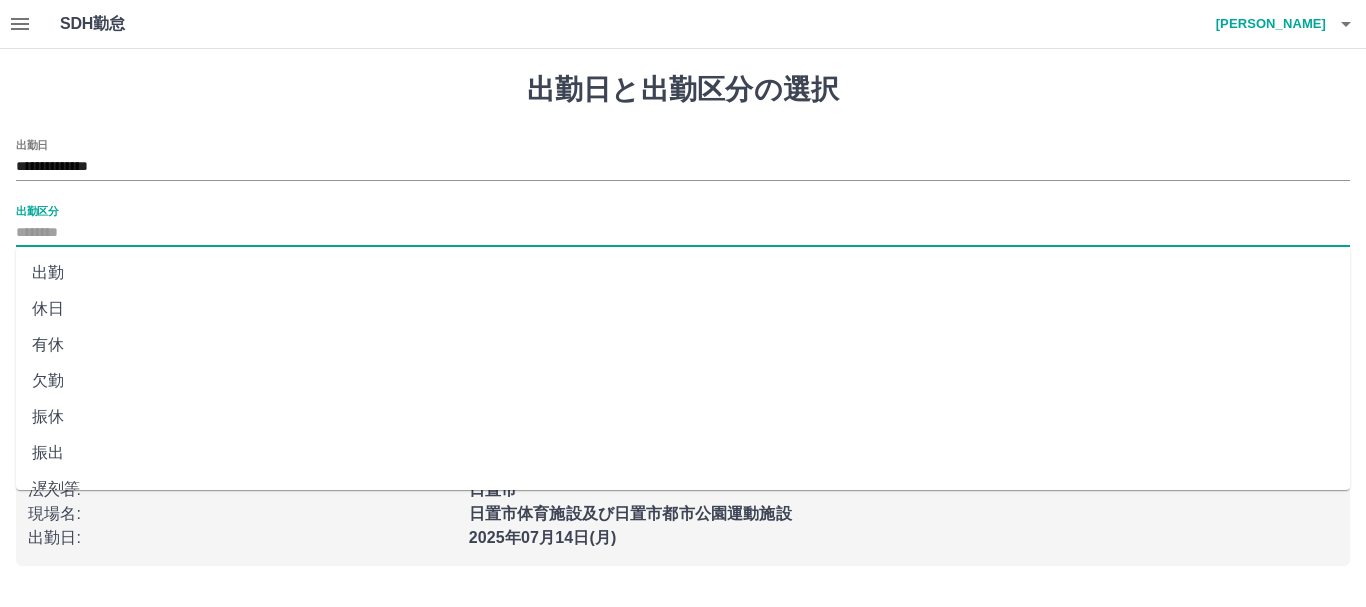 click on "休日" at bounding box center (683, 309) 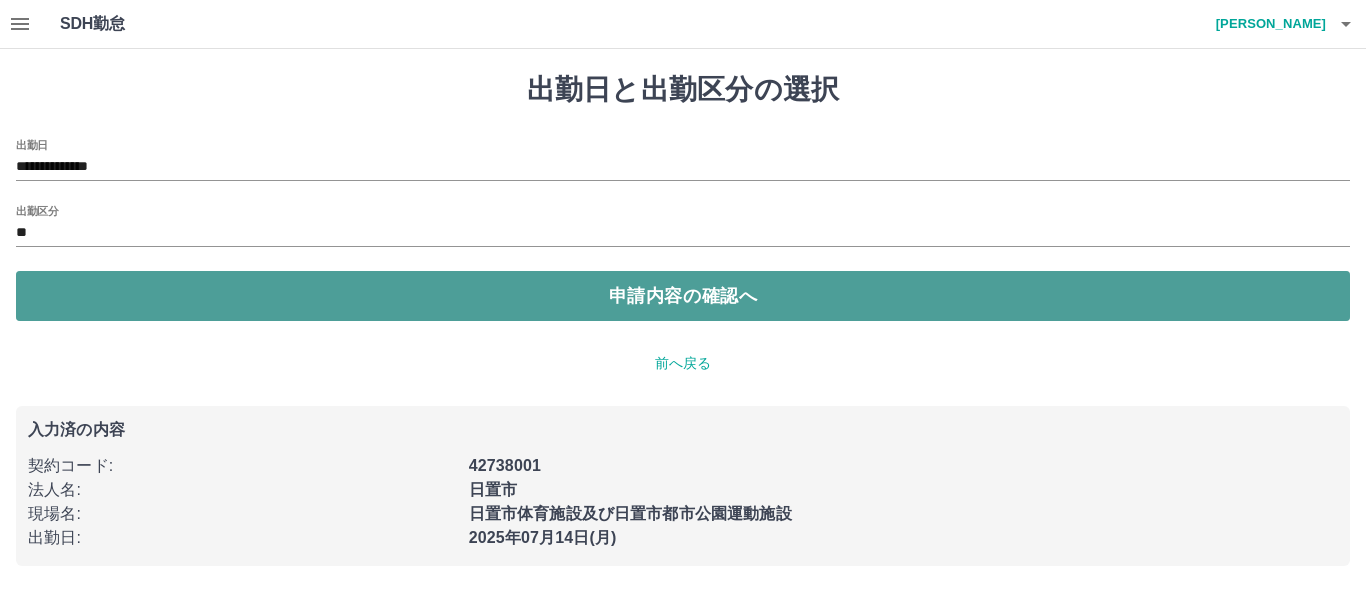 click on "申請内容の確認へ" at bounding box center [683, 296] 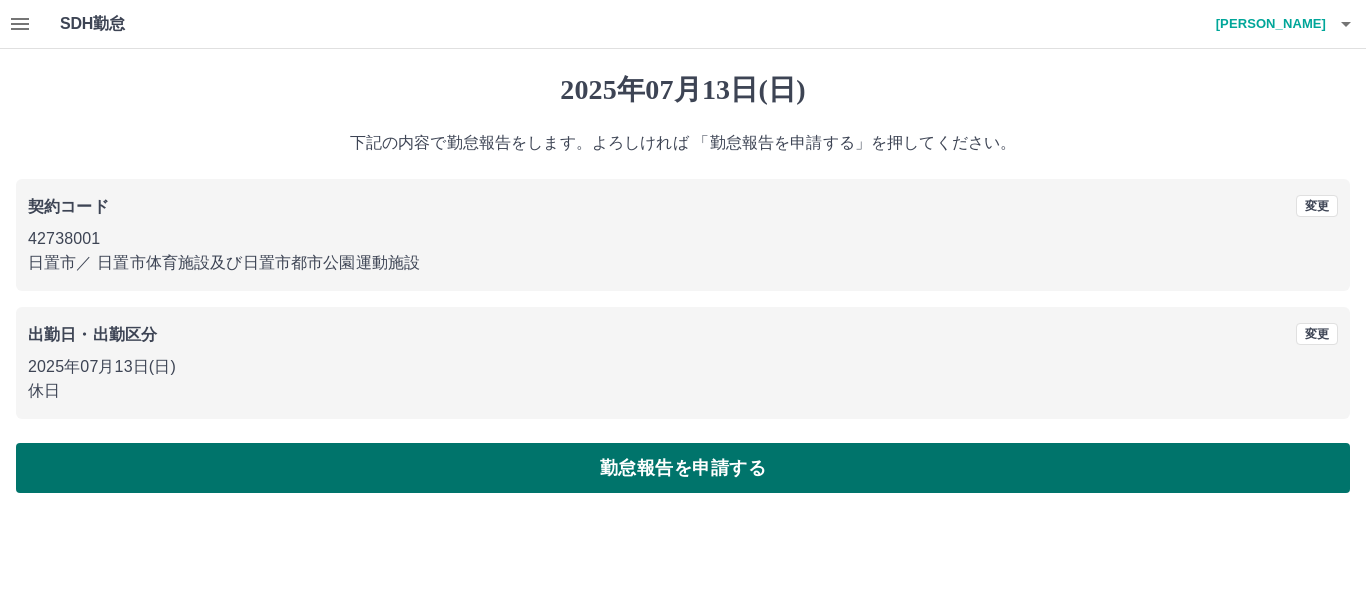 click on "勤怠報告を申請する" at bounding box center (683, 468) 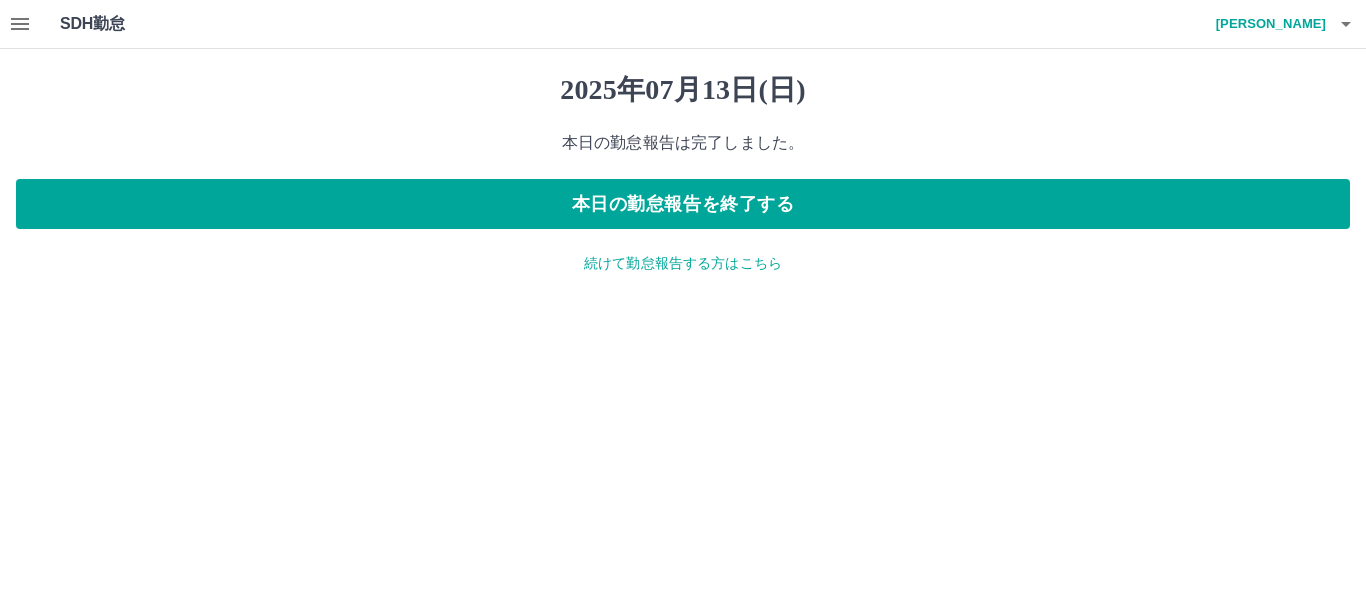 drag, startPoint x: 694, startPoint y: 200, endPoint x: 0, endPoint y: 217, distance: 694.2082 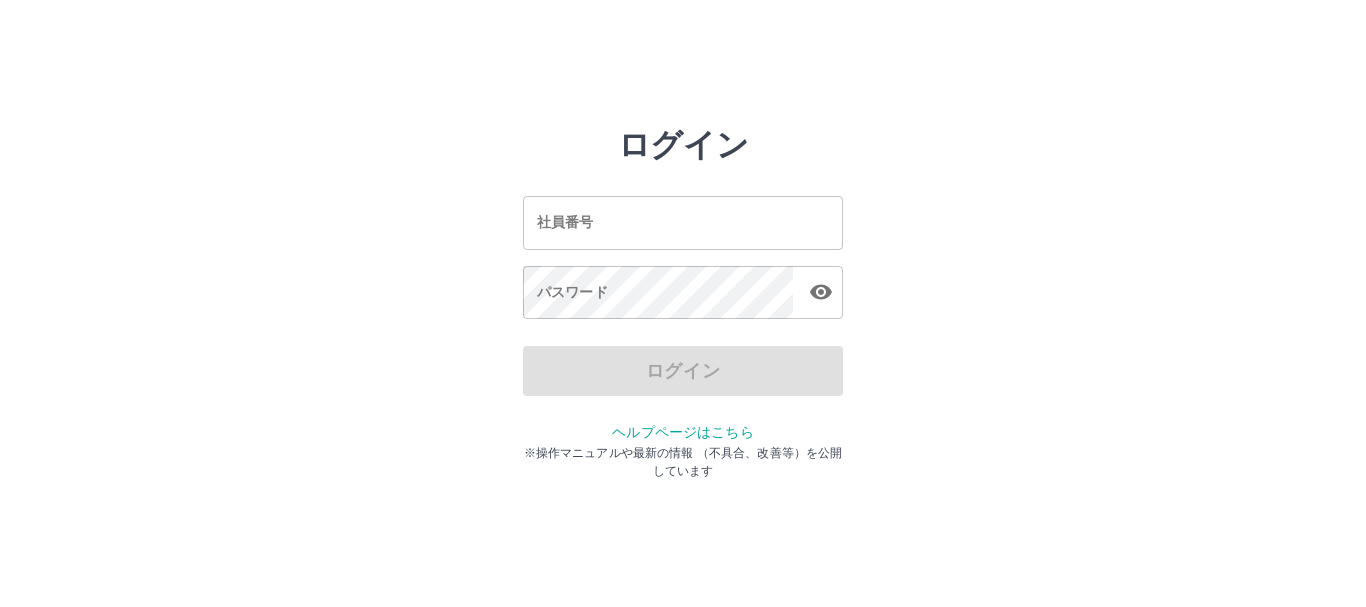 scroll, scrollTop: 0, scrollLeft: 0, axis: both 